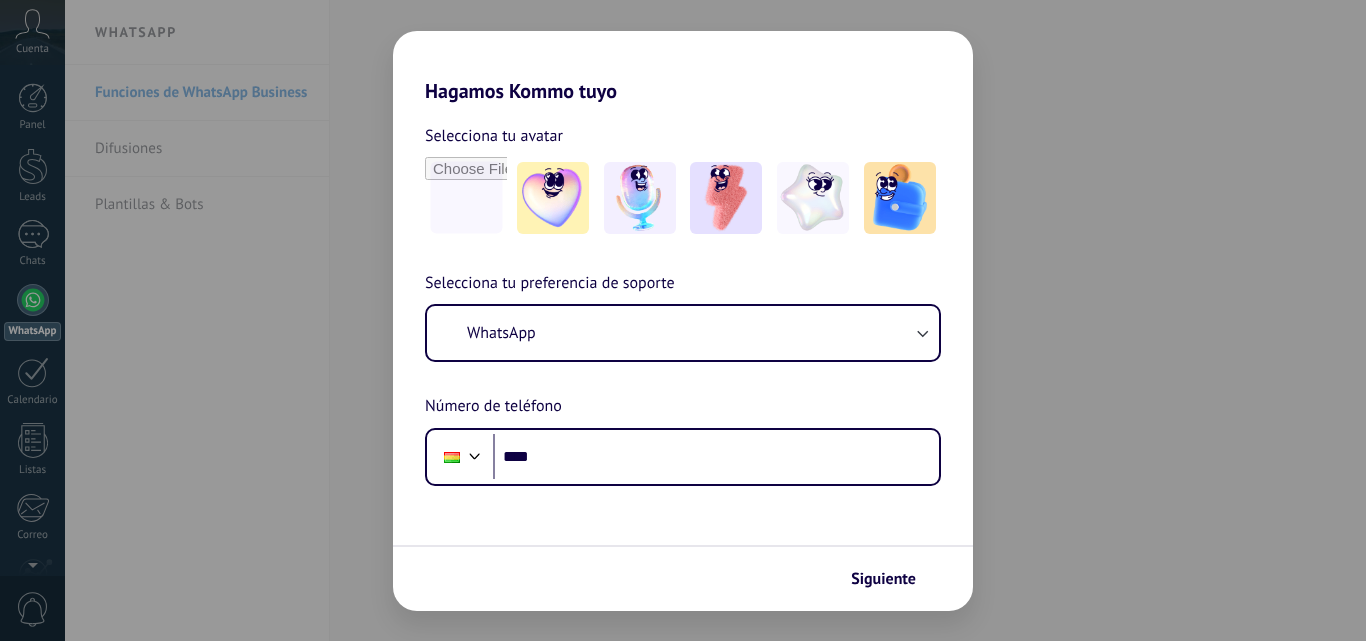 scroll, scrollTop: 0, scrollLeft: 0, axis: both 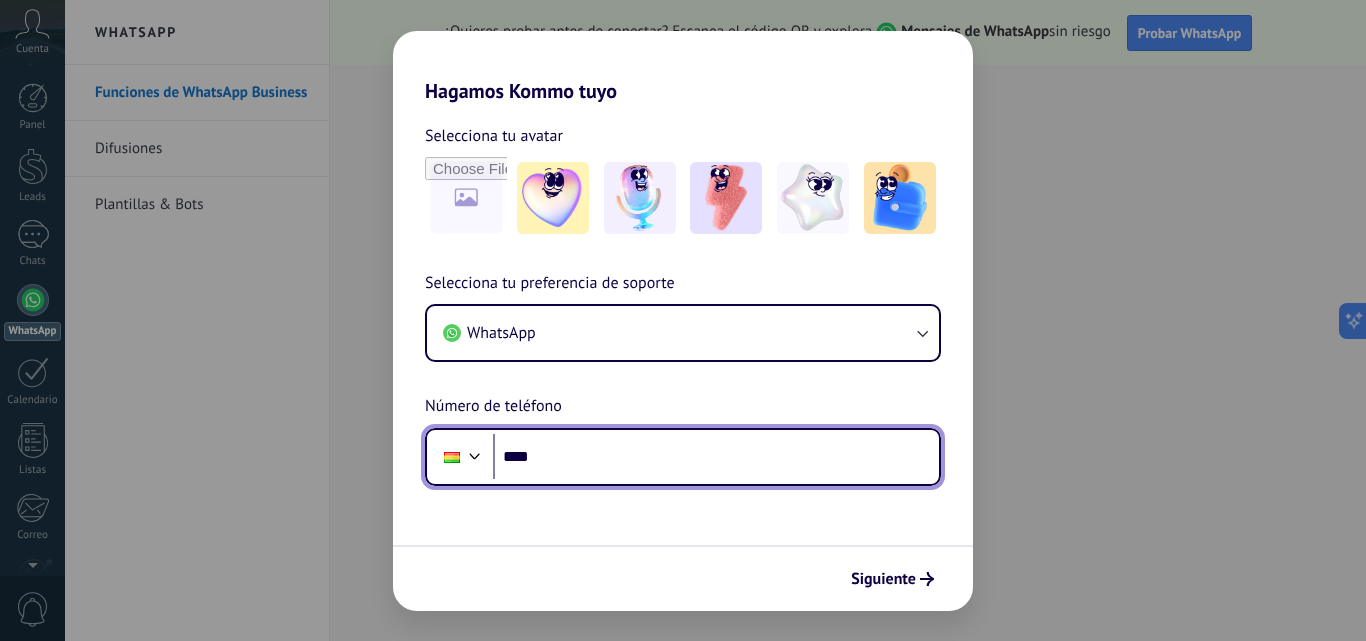 click on "****" at bounding box center [716, 457] 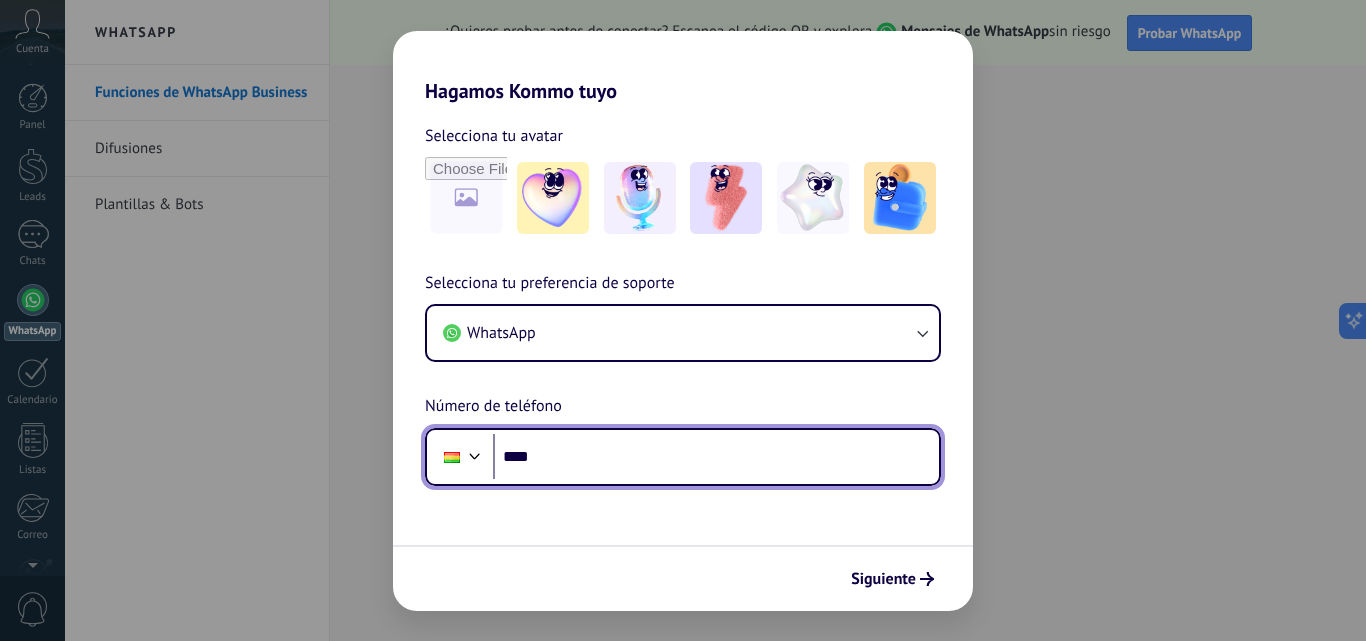 click on "****" at bounding box center (716, 457) 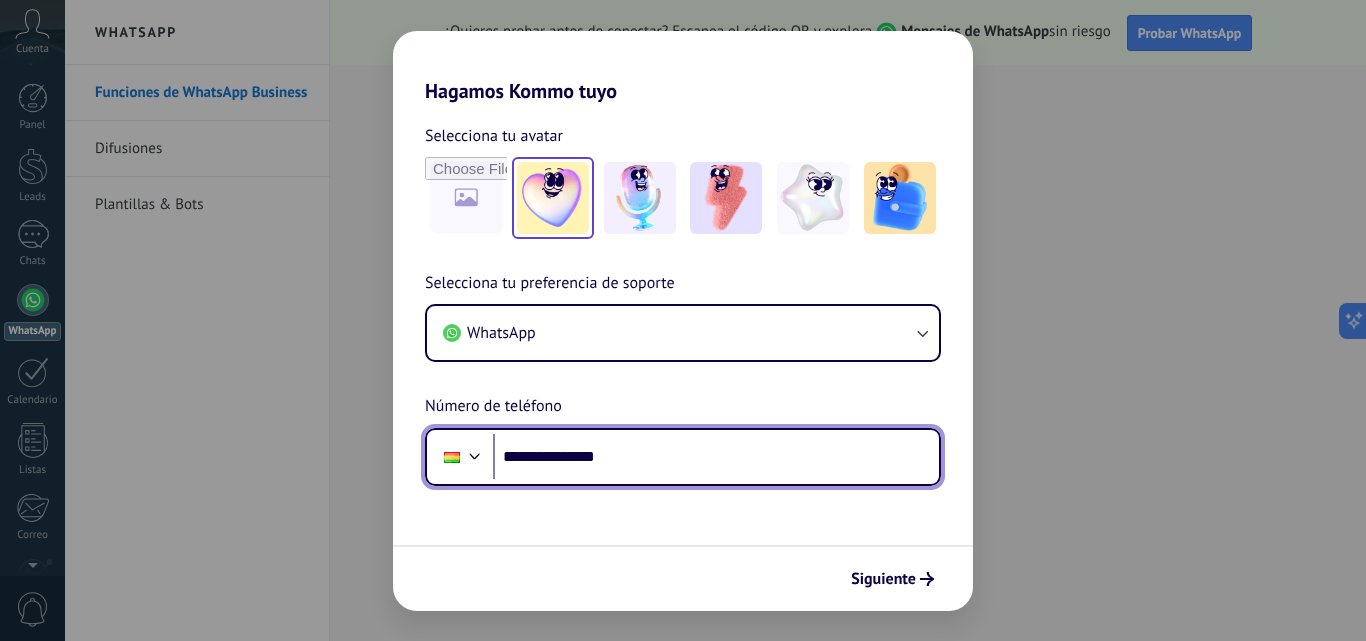 type on "**********" 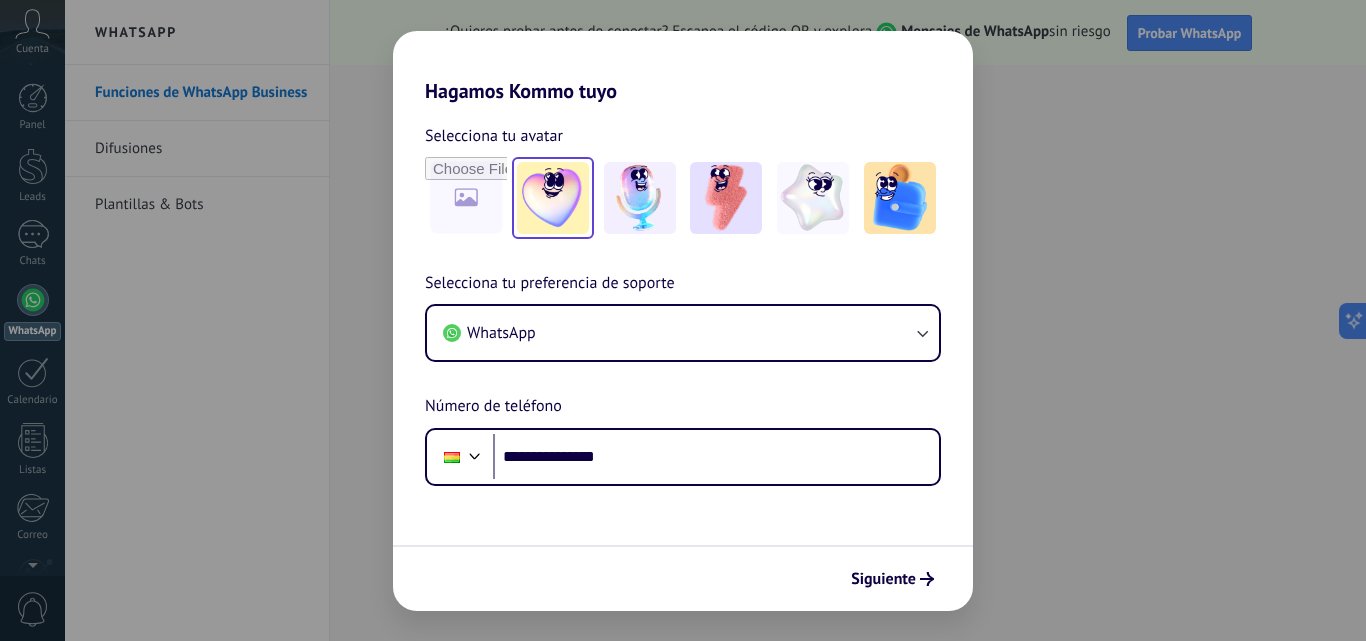 click at bounding box center [553, 198] 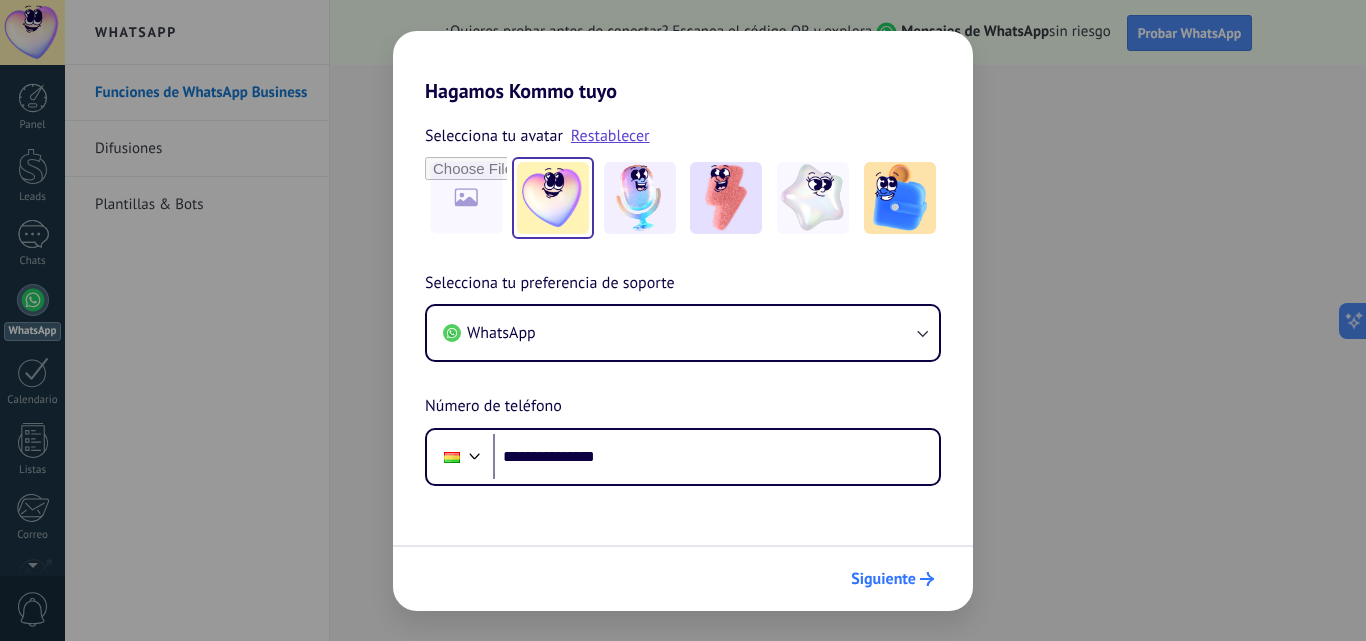click on "Siguiente" at bounding box center [883, 579] 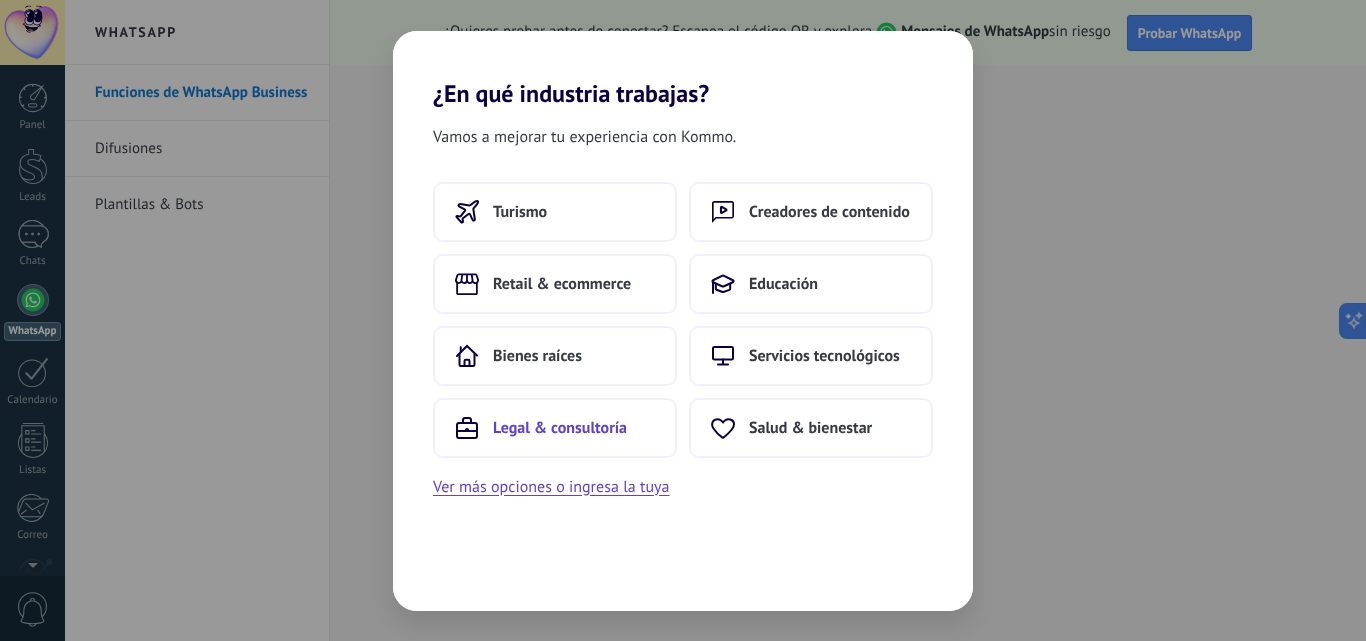 click on "Legal & consultoría" at bounding box center (520, 212) 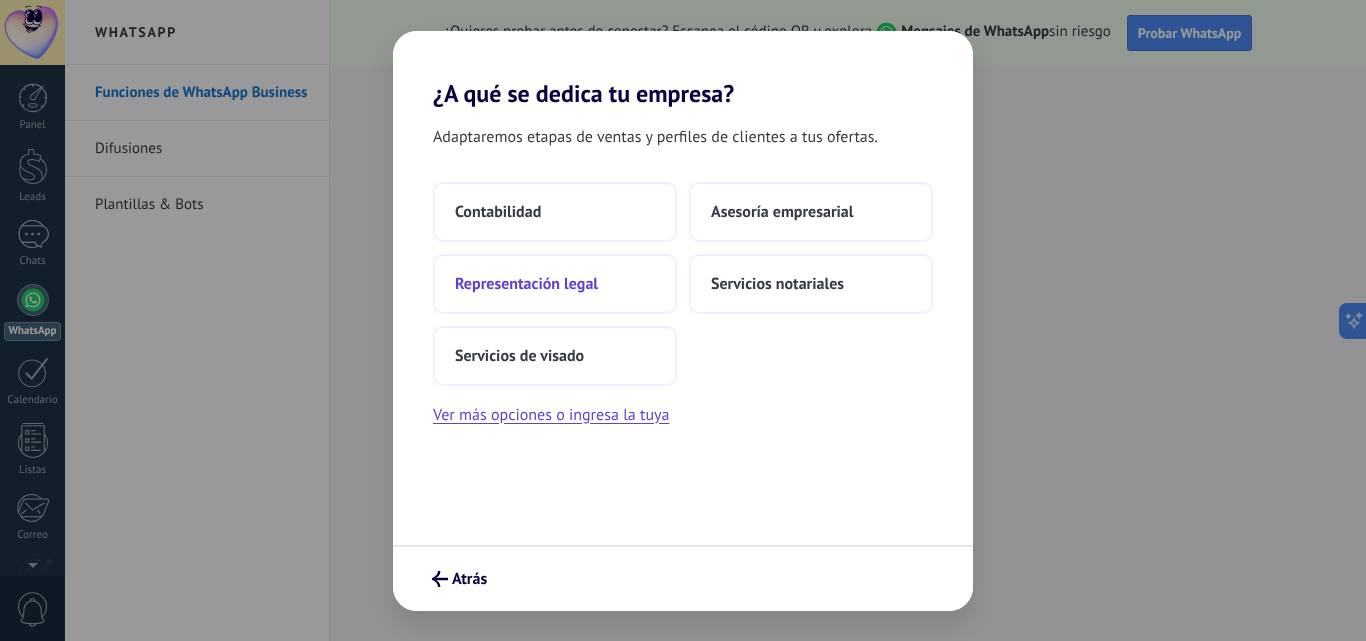 click on "Representación legal" at bounding box center (555, 284) 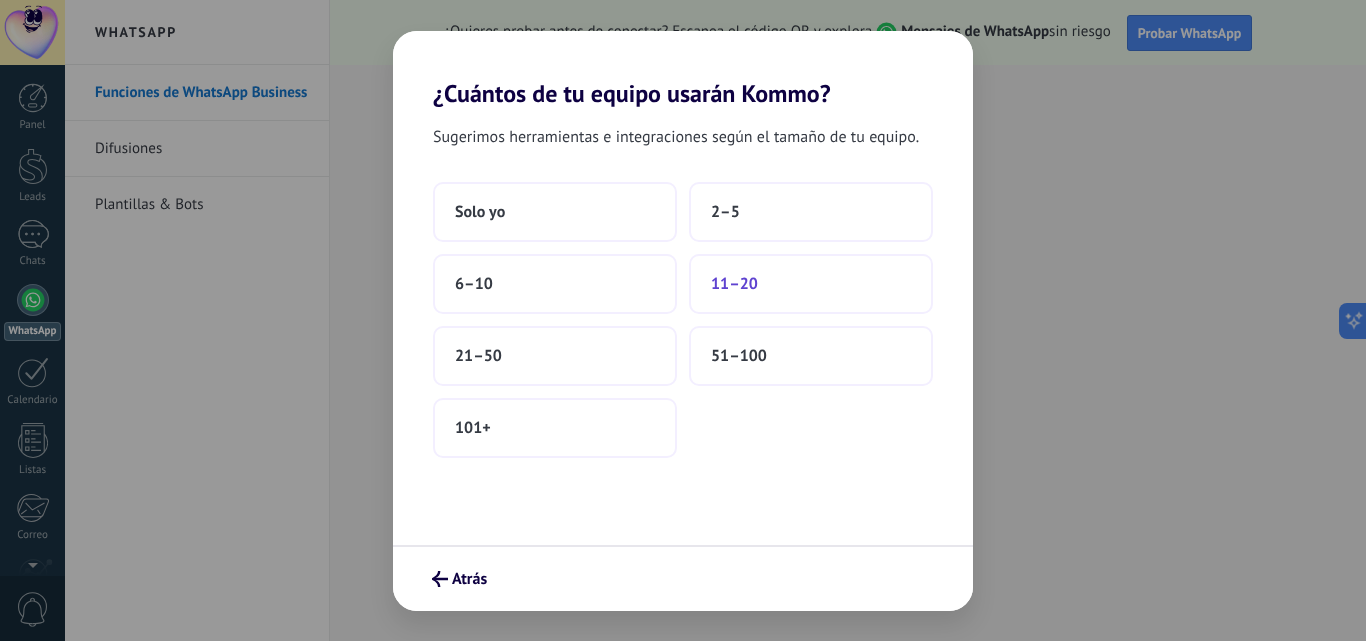 click on "11–20" at bounding box center [811, 284] 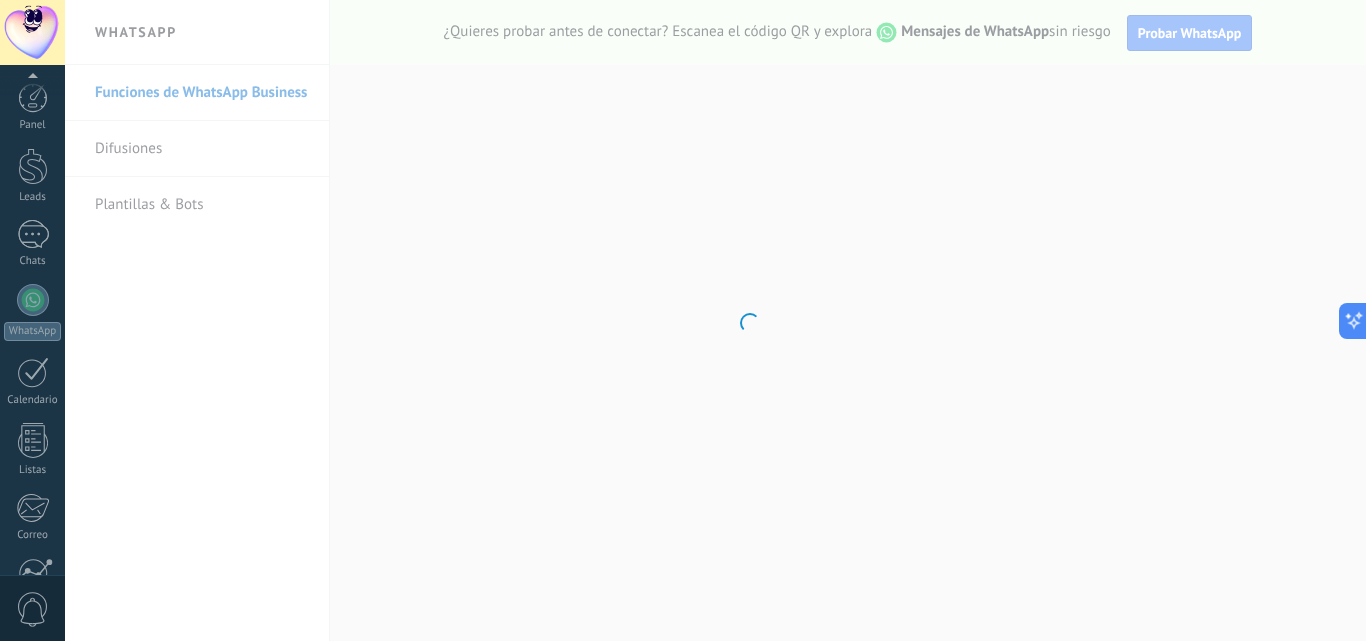 scroll, scrollTop: 191, scrollLeft: 0, axis: vertical 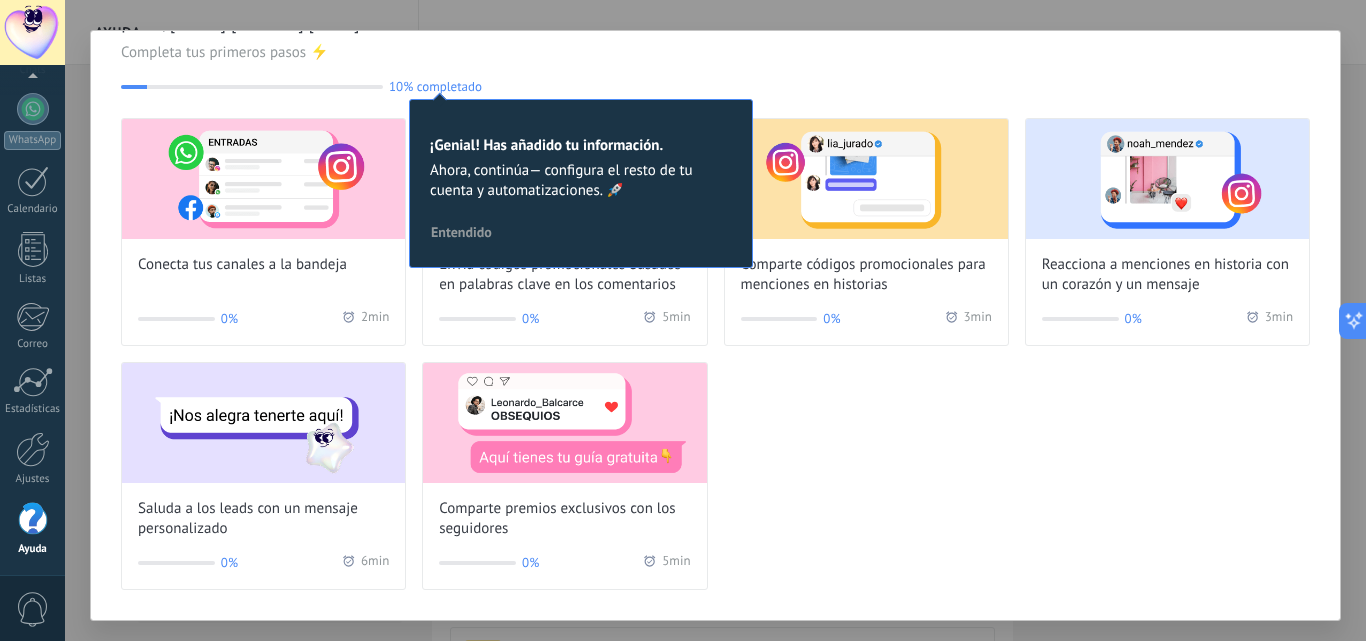 click on "Entendido" at bounding box center [461, 232] 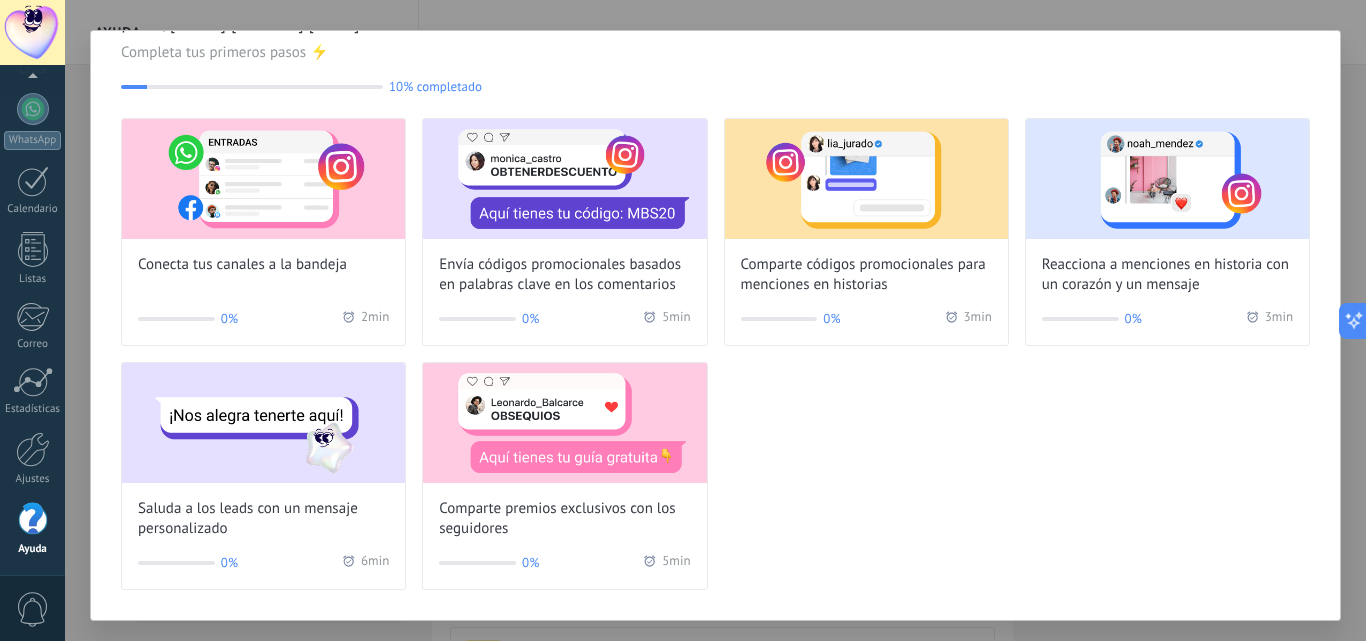 scroll, scrollTop: 10, scrollLeft: 0, axis: vertical 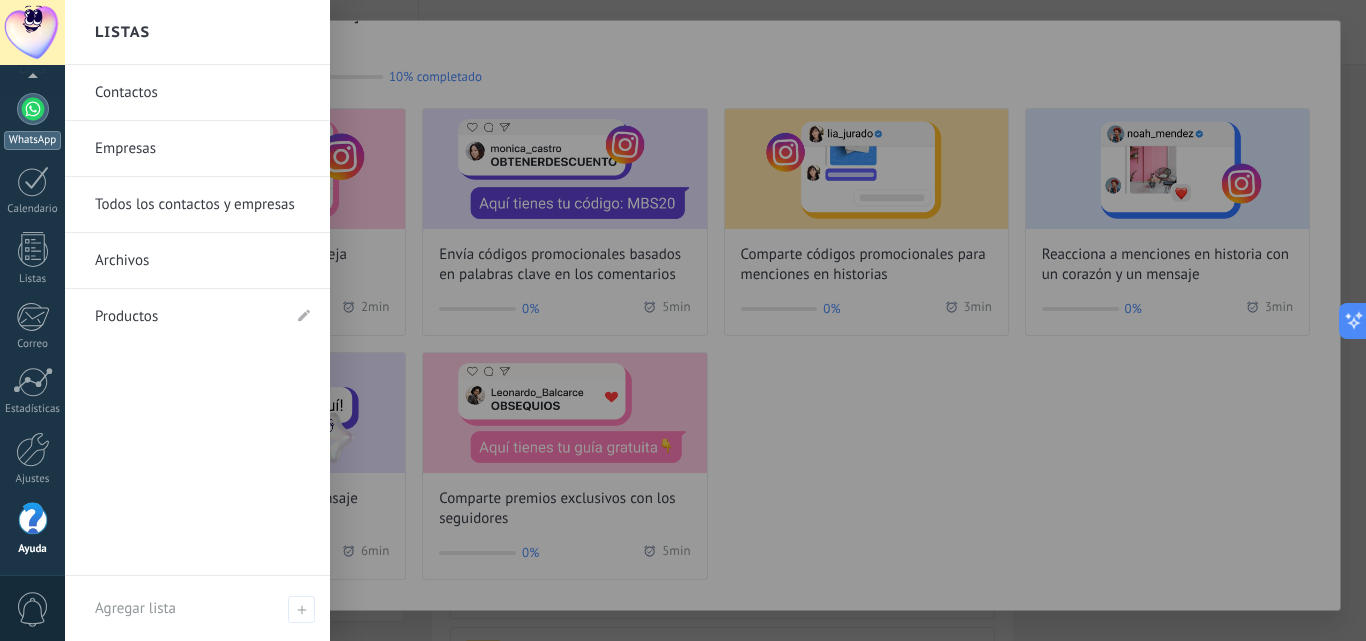 click on "WhatsApp" at bounding box center (32, 121) 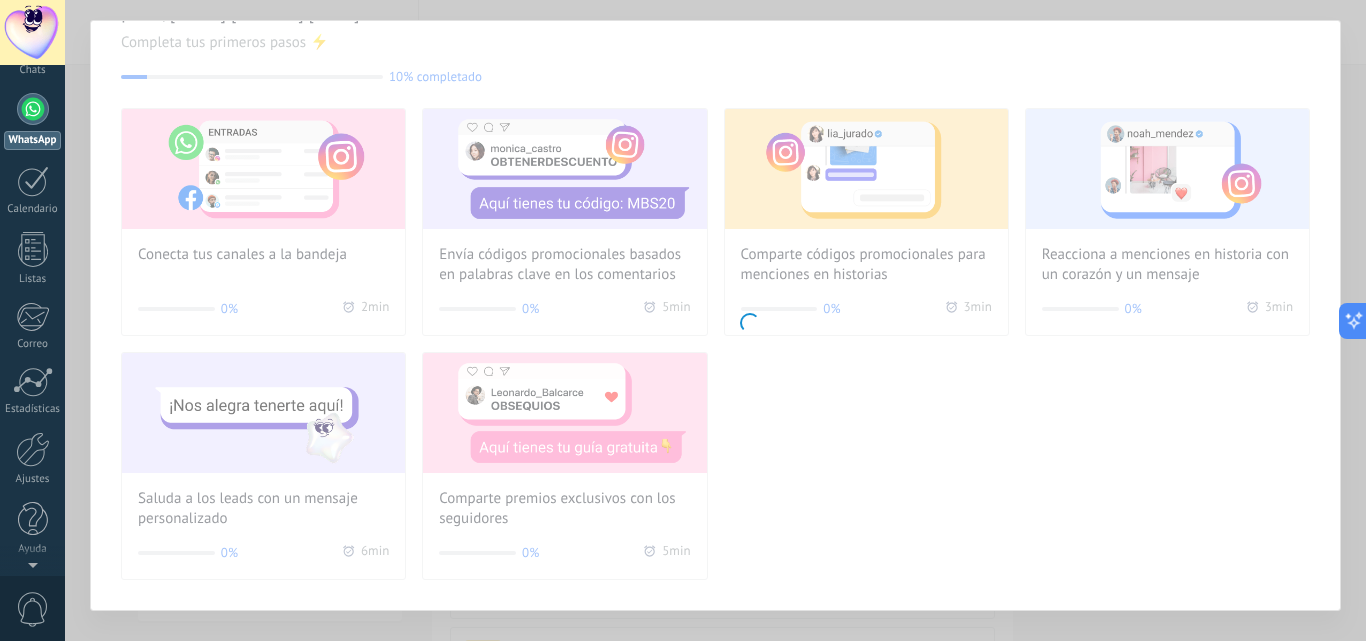 scroll, scrollTop: 0, scrollLeft: 0, axis: both 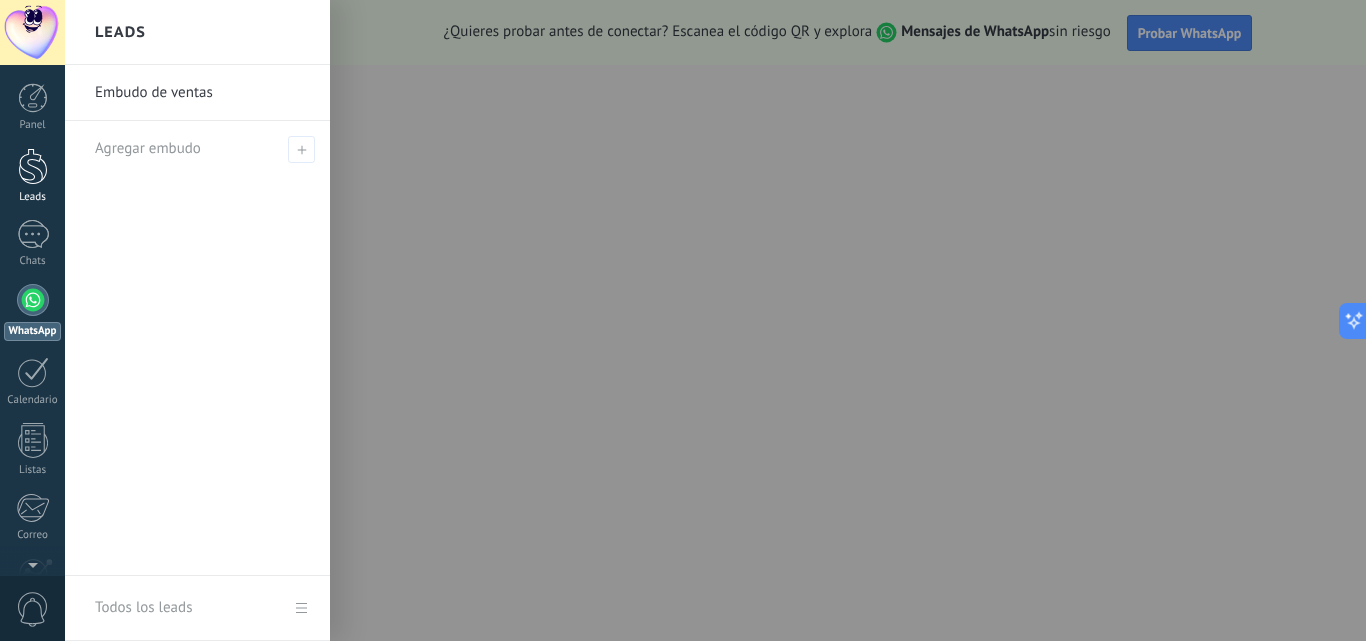click on "Leads" at bounding box center [32, 176] 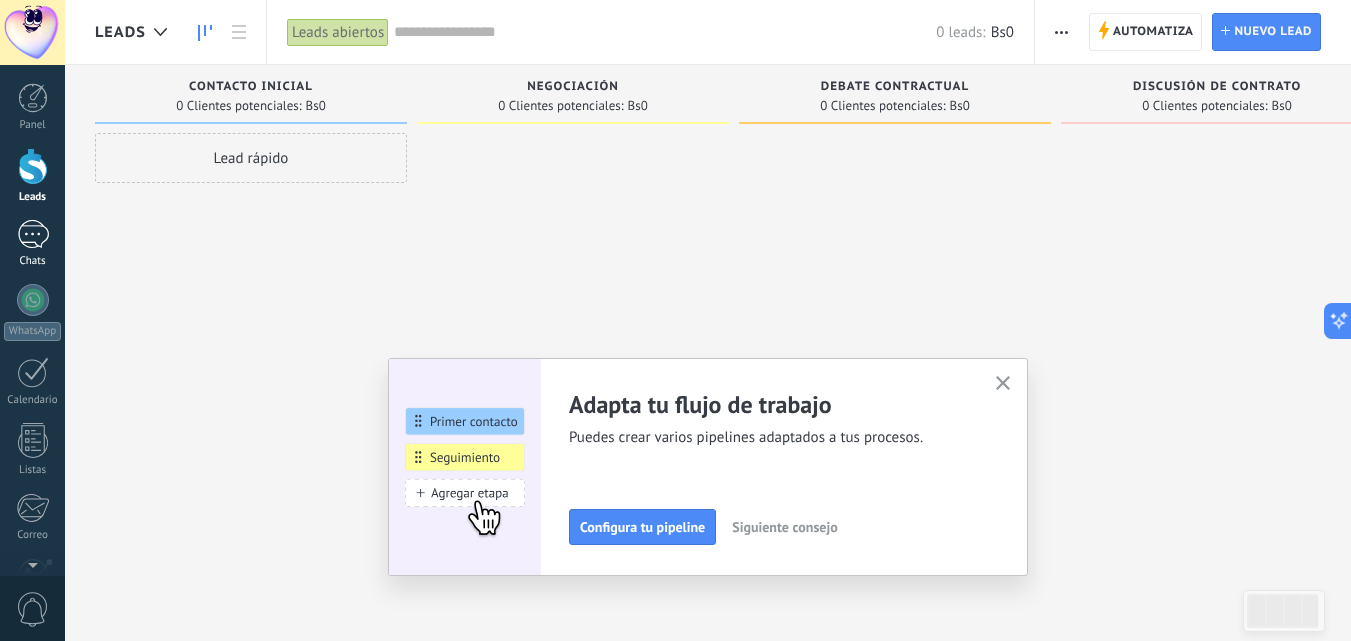 click at bounding box center [33, 234] 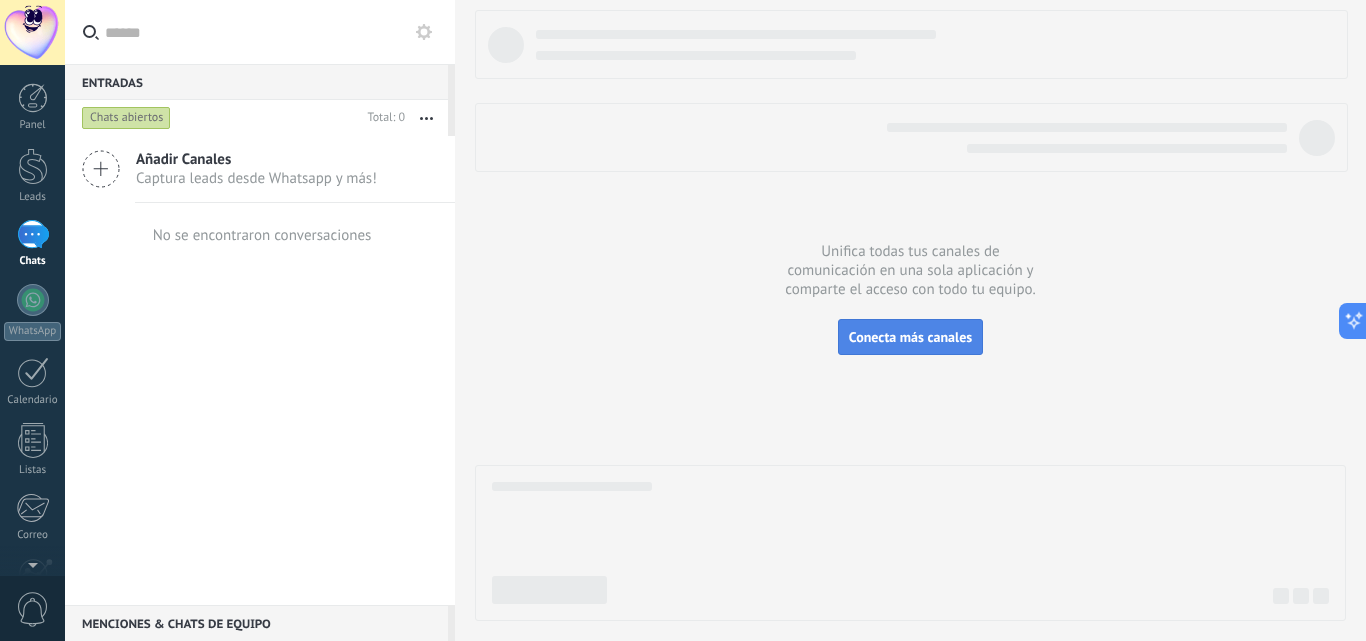 click on "Conecta más canales" at bounding box center (910, 337) 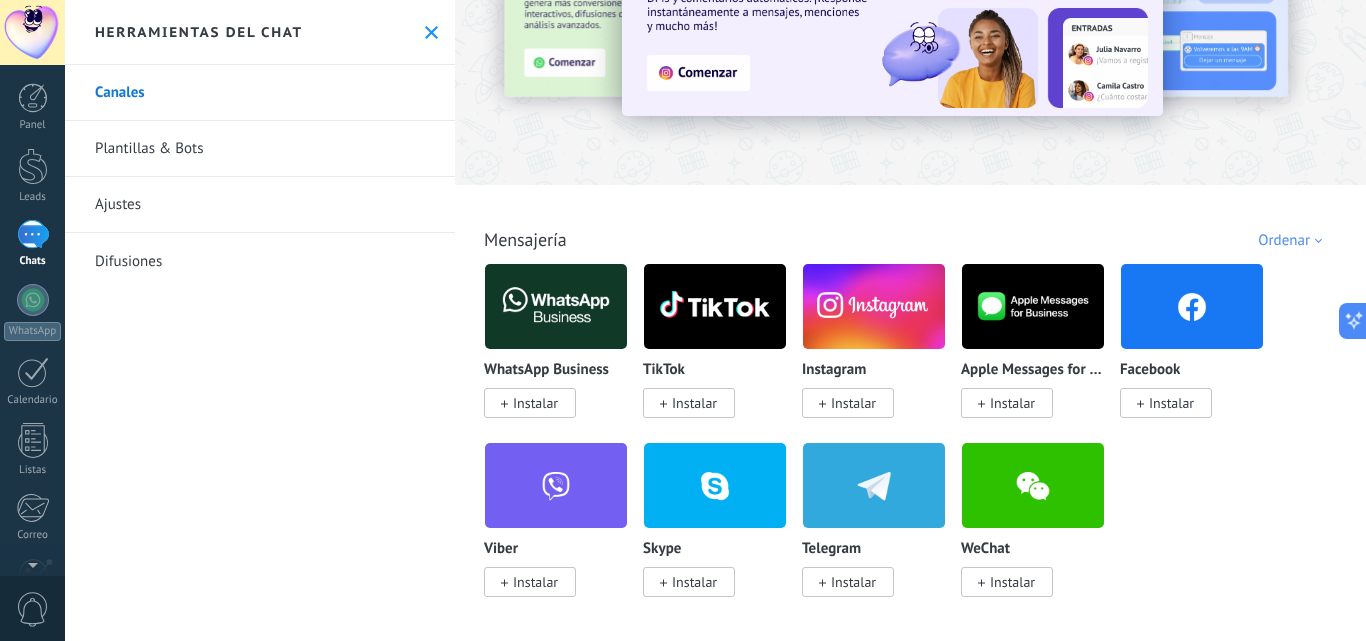 scroll, scrollTop: 100, scrollLeft: 0, axis: vertical 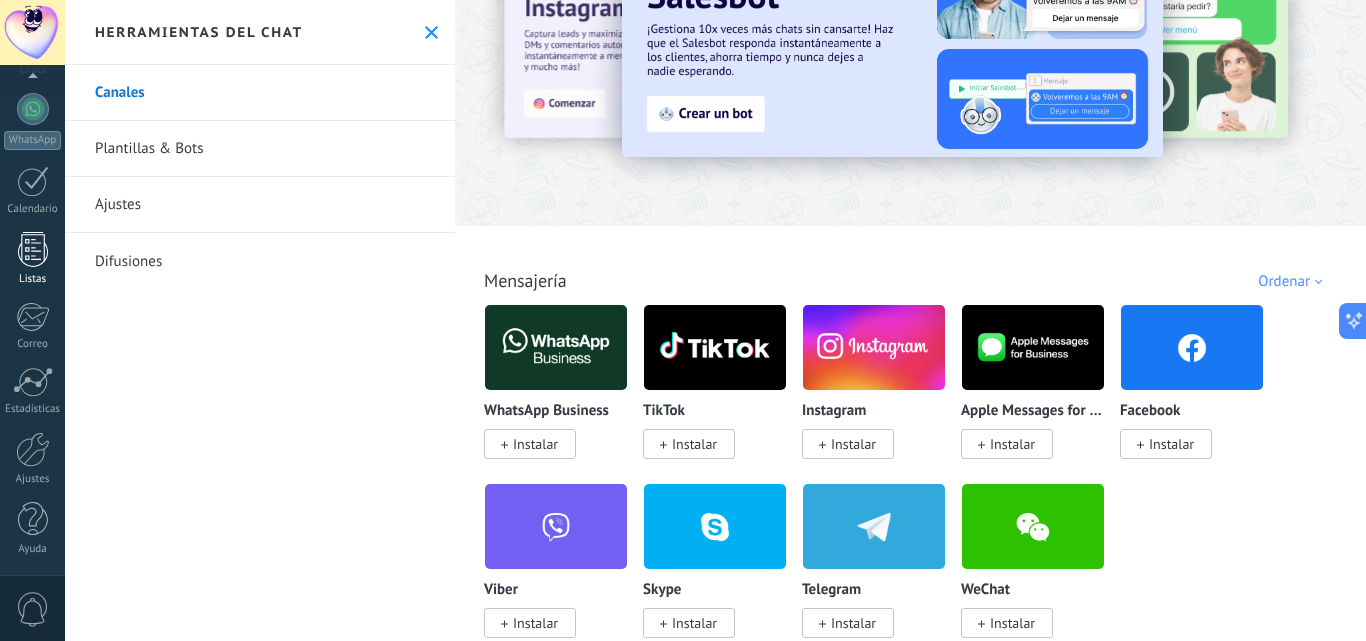 click at bounding box center [33, 249] 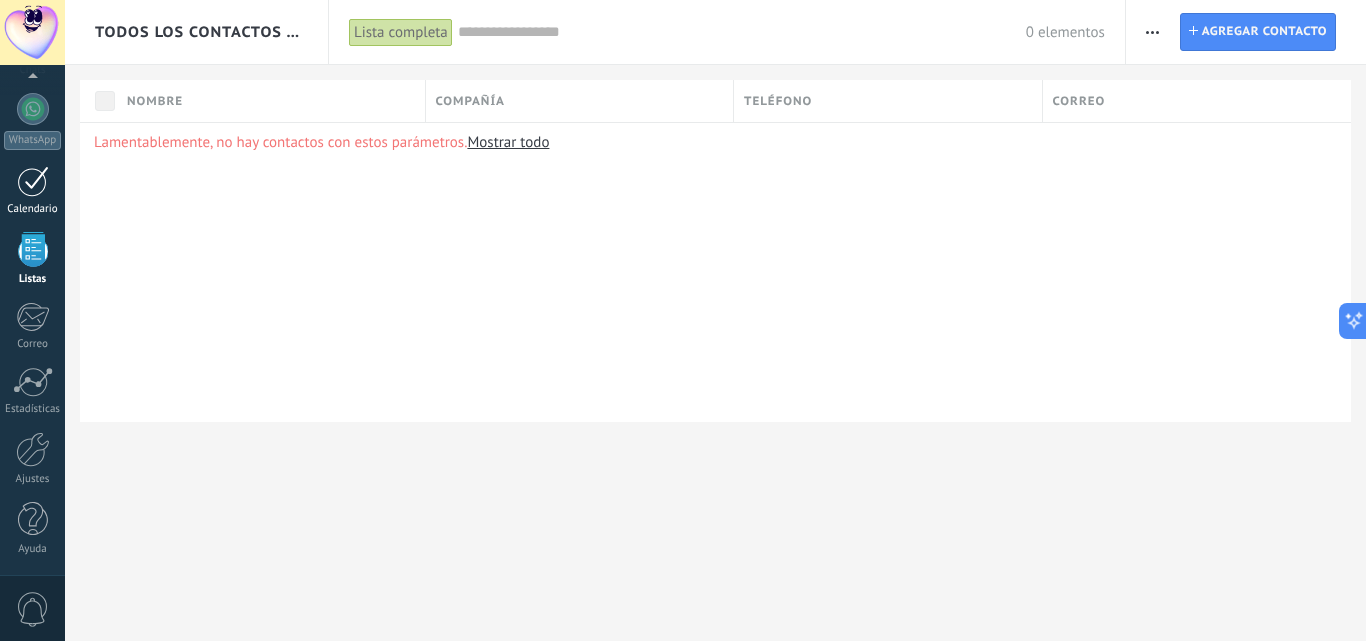 click at bounding box center [33, 181] 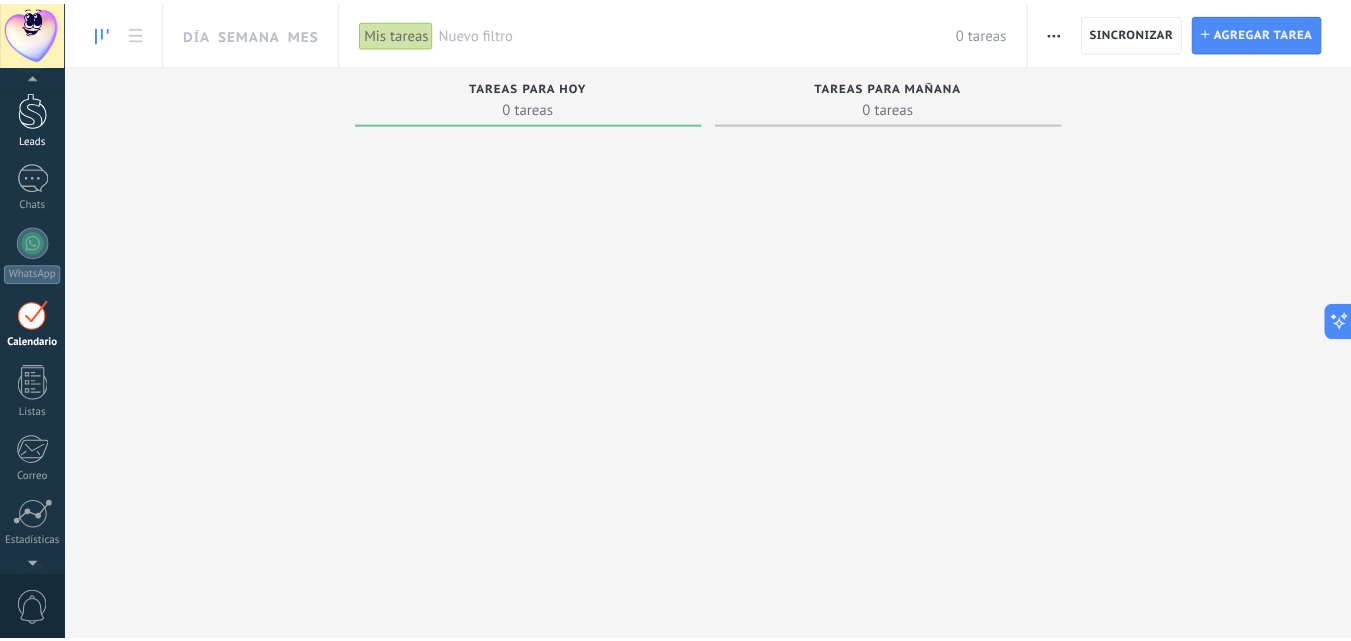 scroll, scrollTop: 0, scrollLeft: 0, axis: both 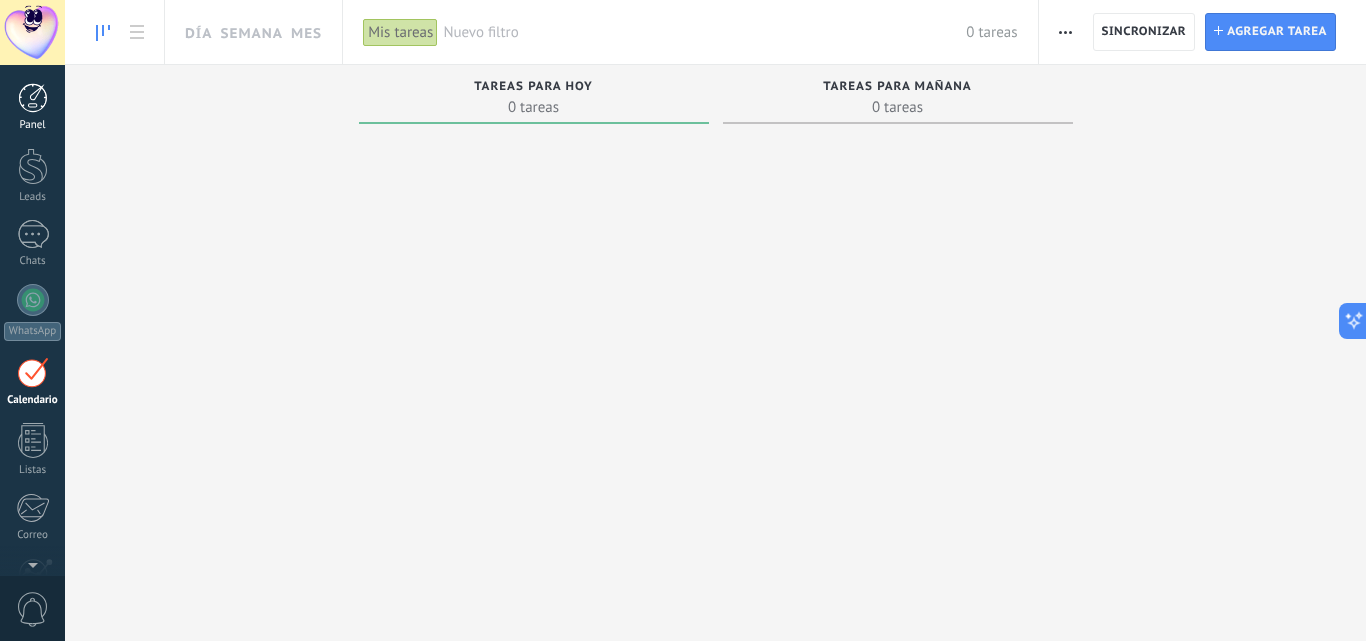 click at bounding box center (33, 98) 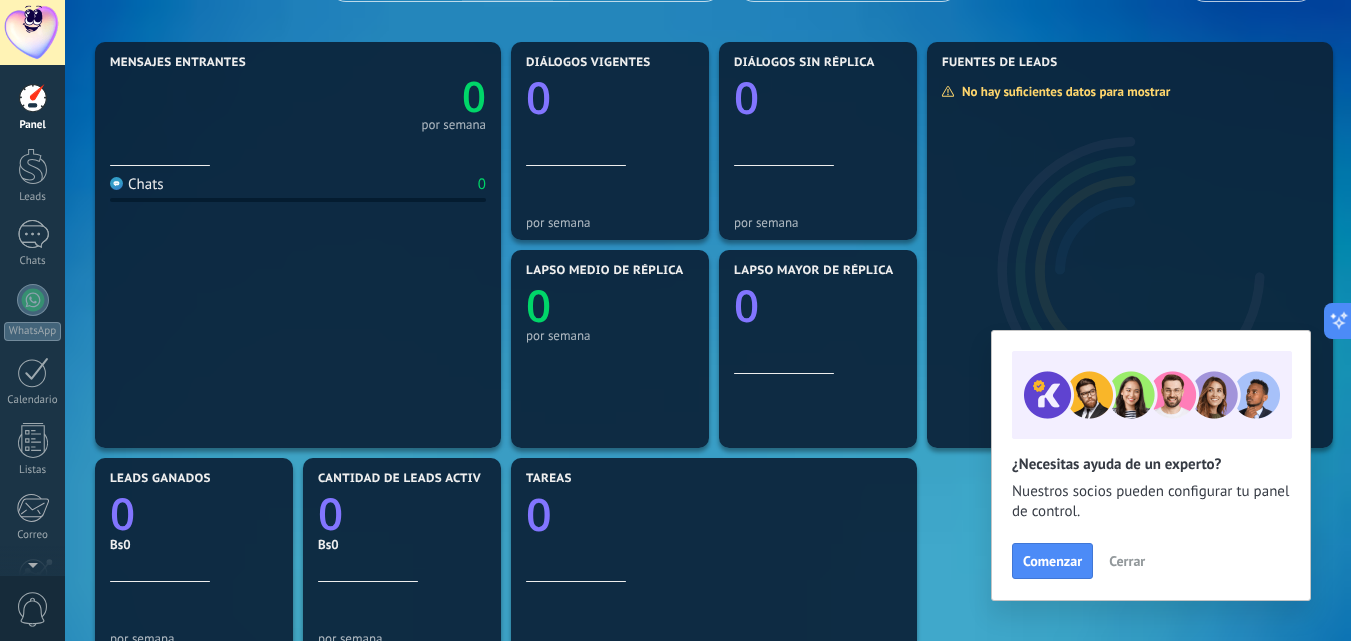 scroll, scrollTop: 500, scrollLeft: 0, axis: vertical 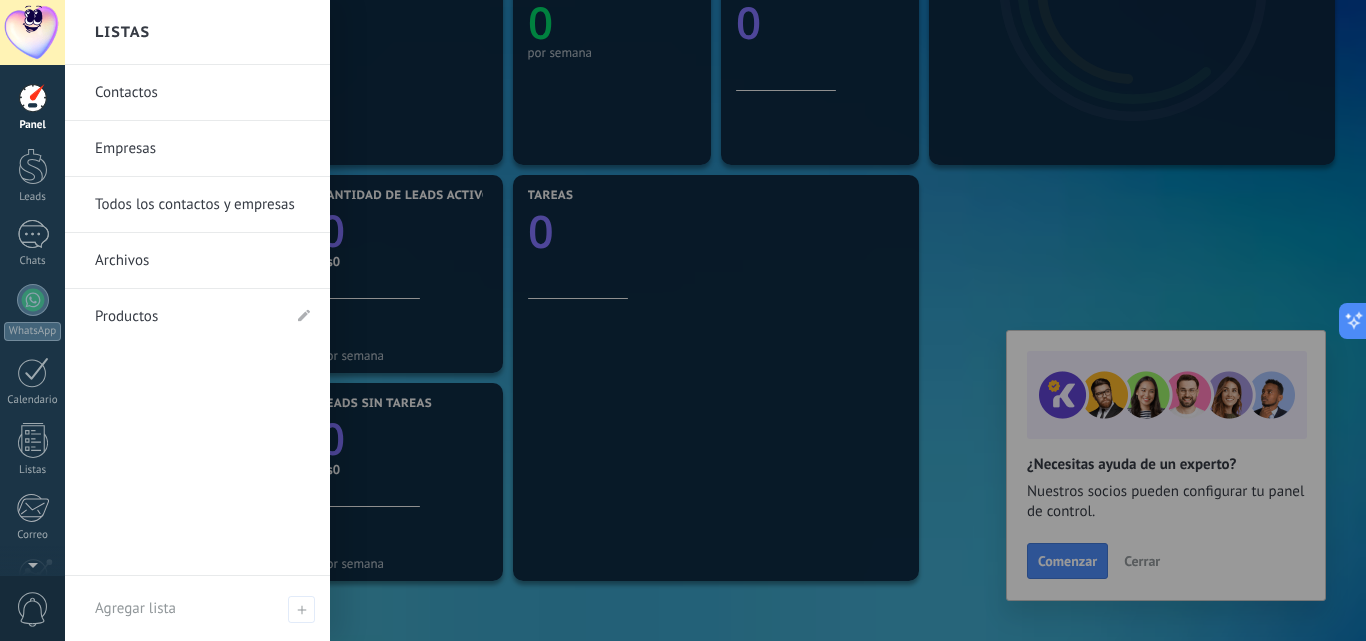 click on "Productos" at bounding box center [187, 317] 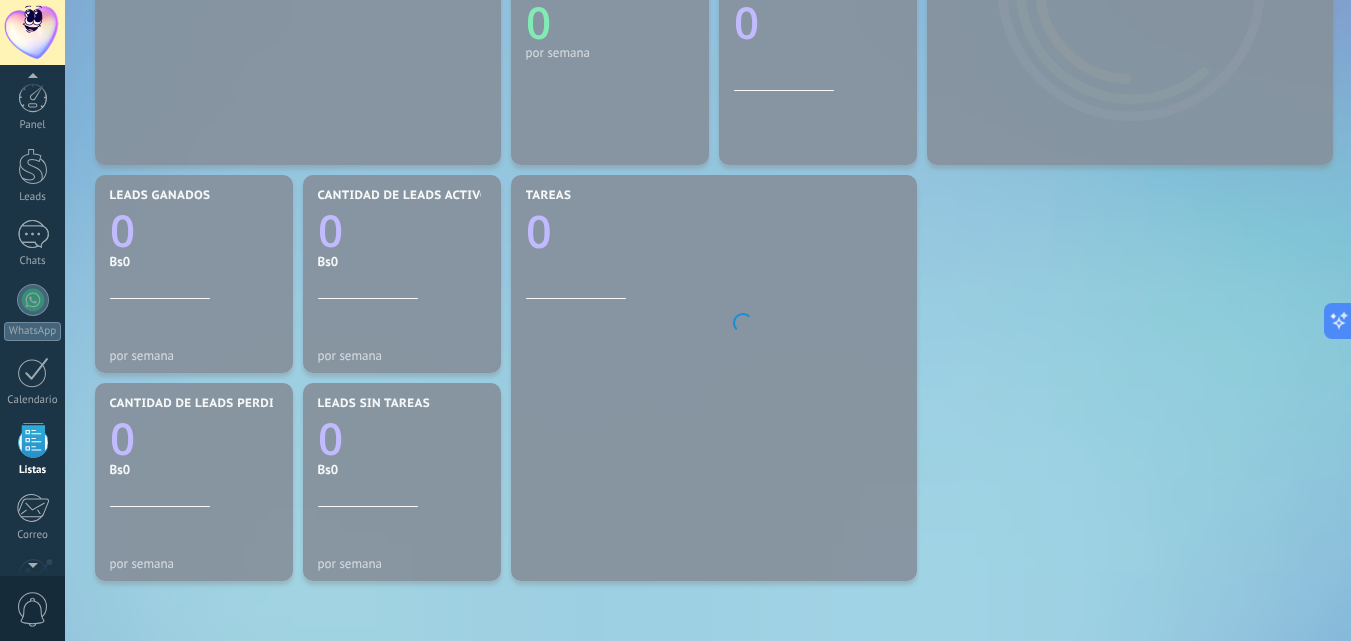 scroll, scrollTop: 124, scrollLeft: 0, axis: vertical 